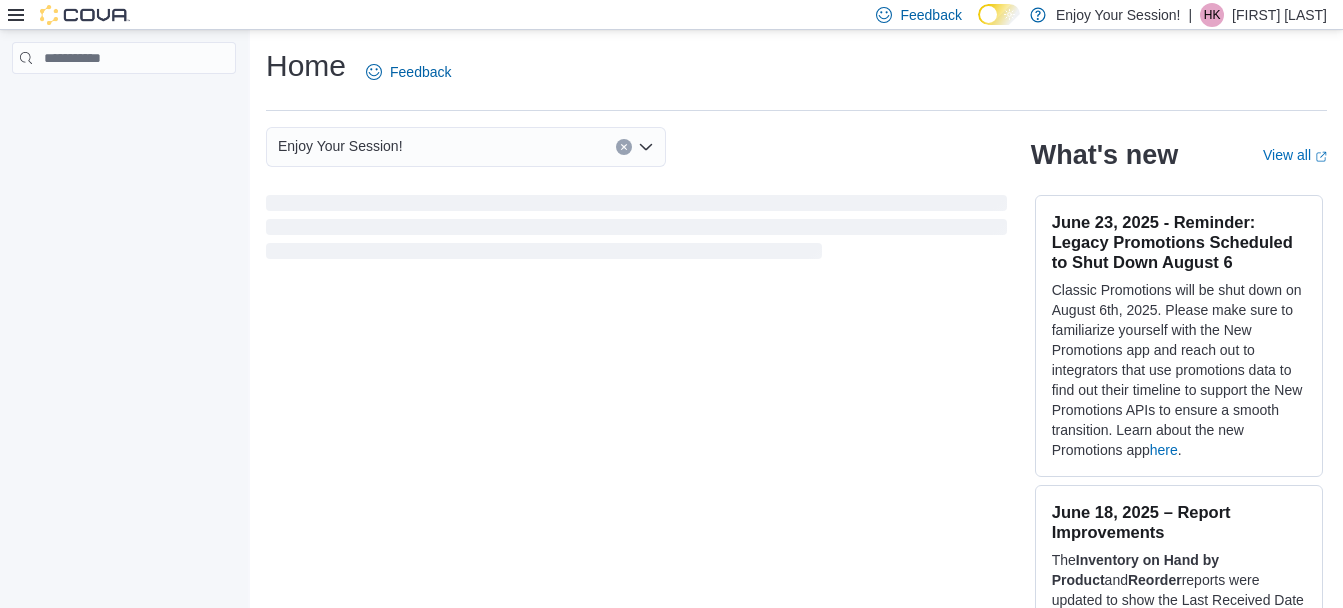scroll, scrollTop: 0, scrollLeft: 0, axis: both 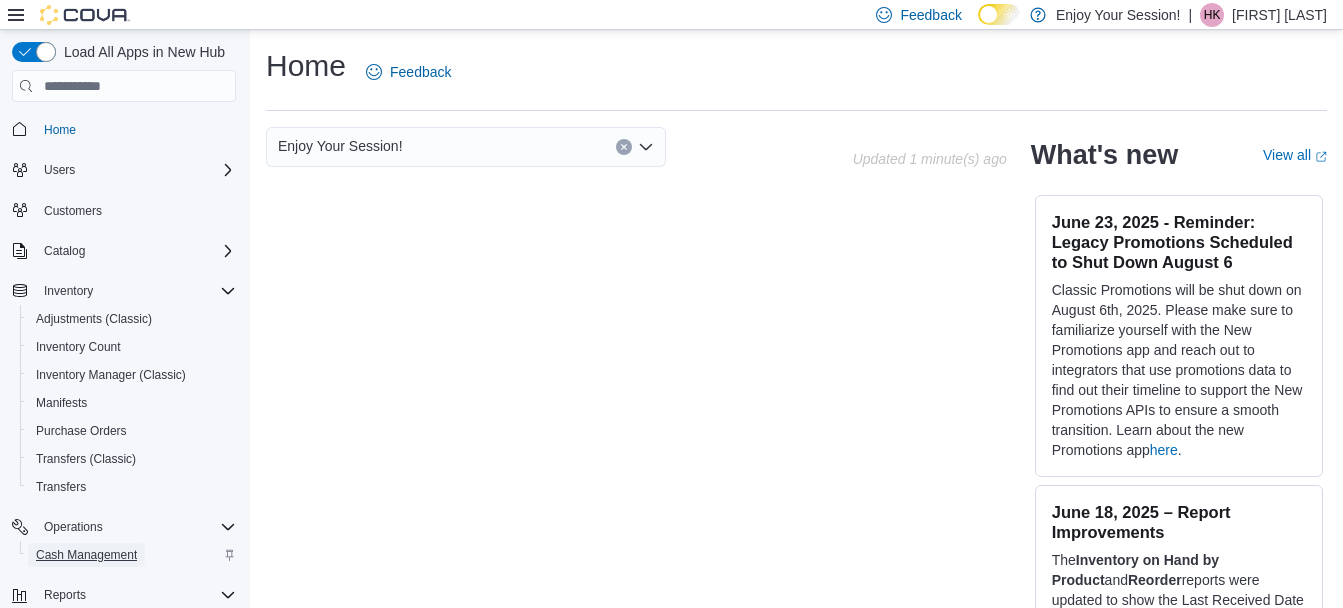 click on "Cash Management" at bounding box center (86, 555) 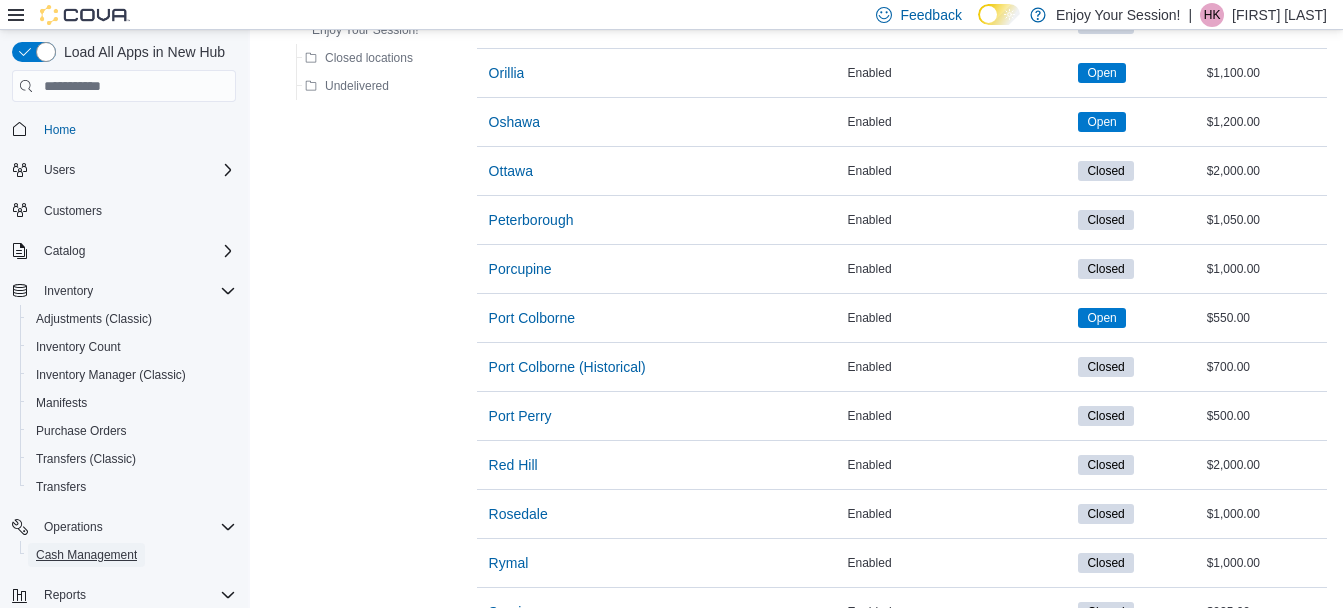 scroll, scrollTop: 1700, scrollLeft: 0, axis: vertical 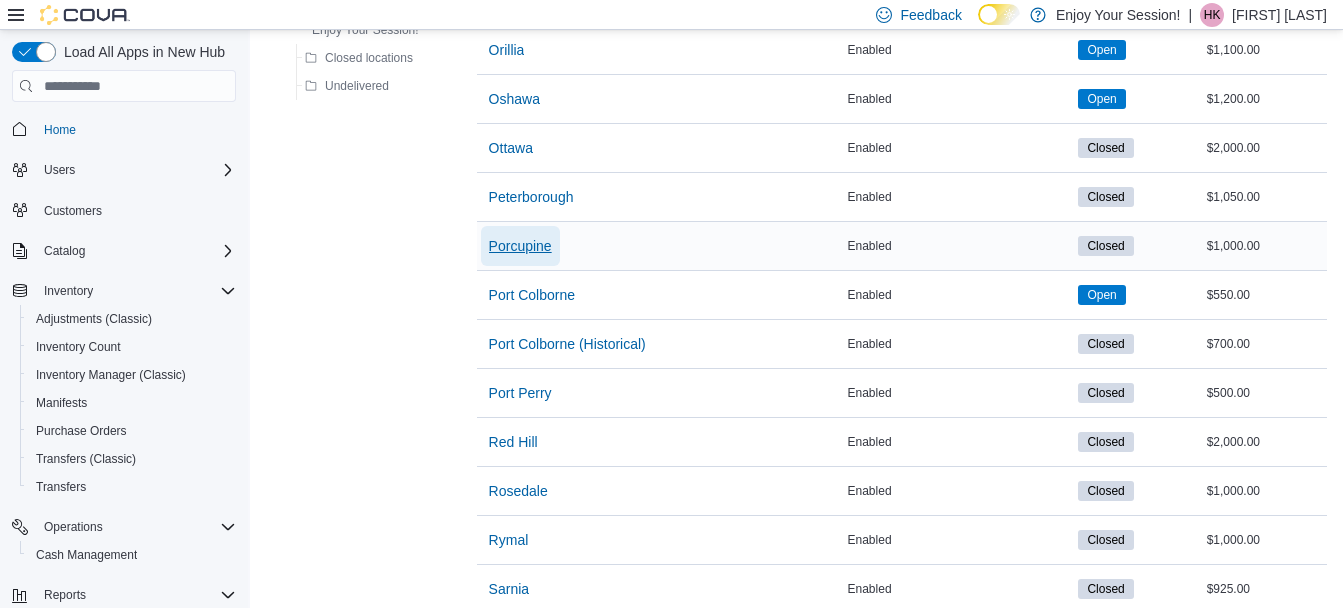 click on "Porcupine" at bounding box center [520, 246] 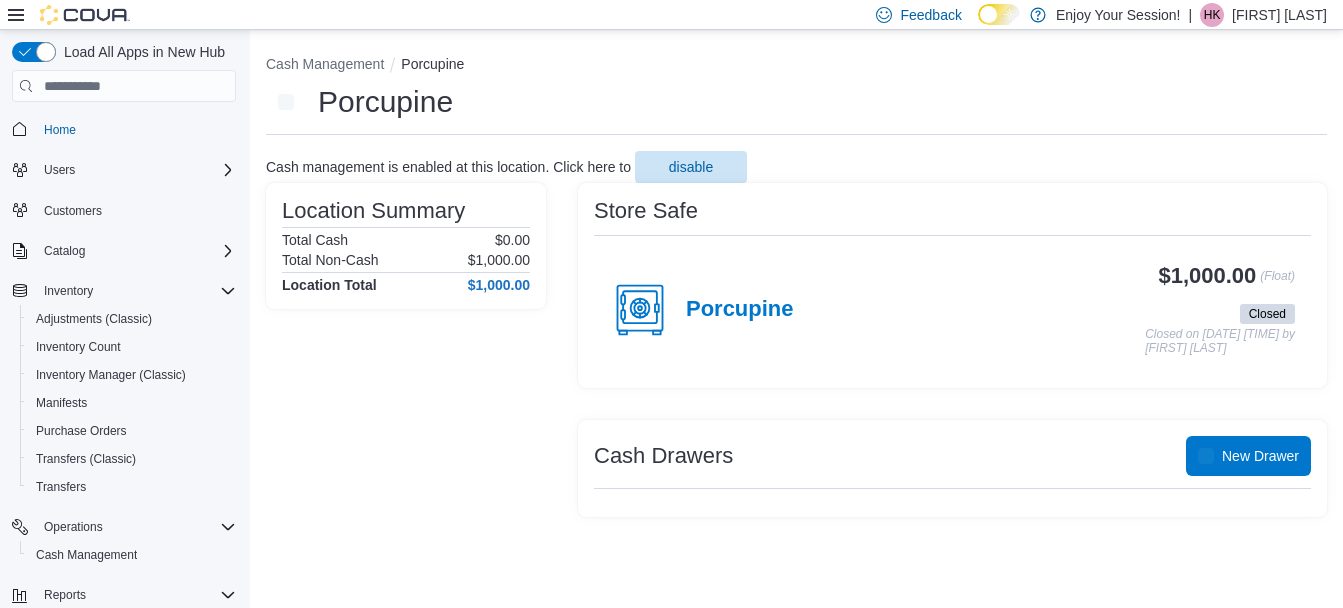 scroll, scrollTop: 0, scrollLeft: 0, axis: both 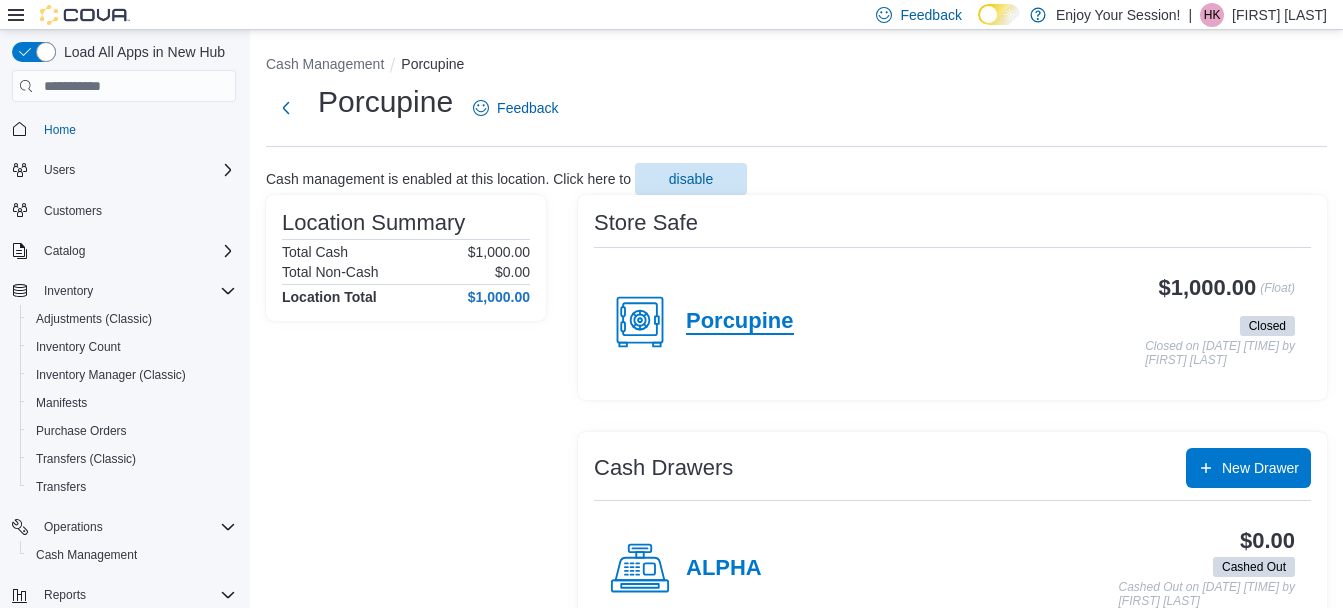 click on "Porcupine" at bounding box center [740, 322] 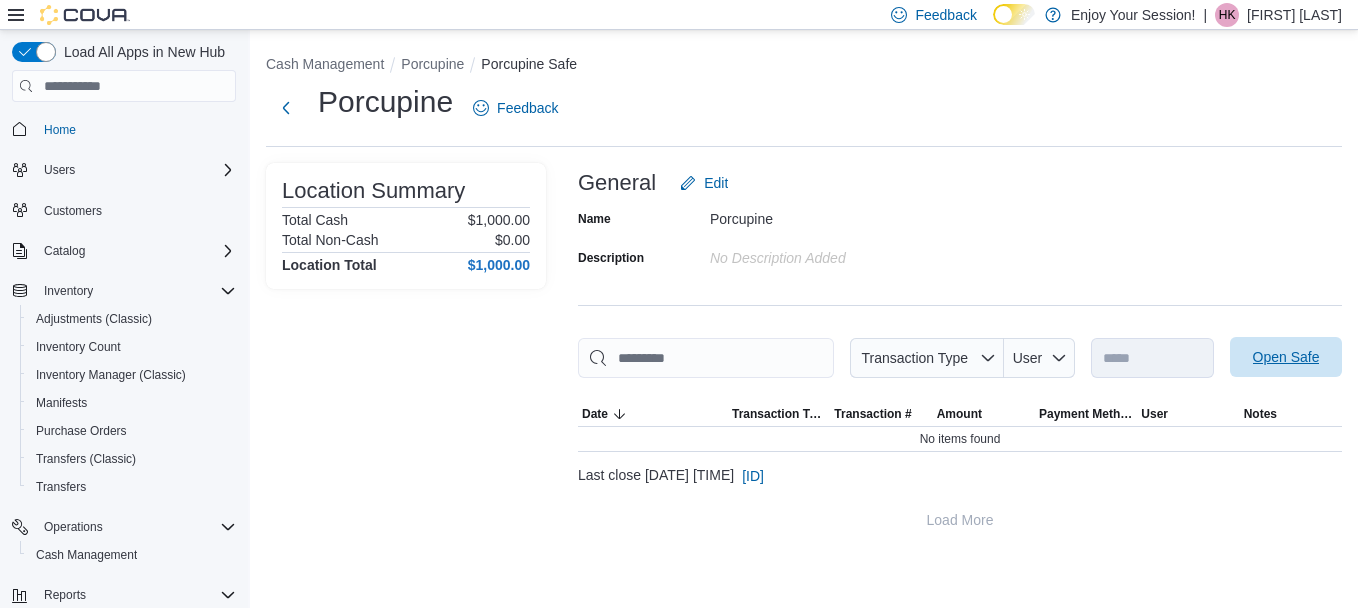 click on "Open Safe" at bounding box center (1286, 357) 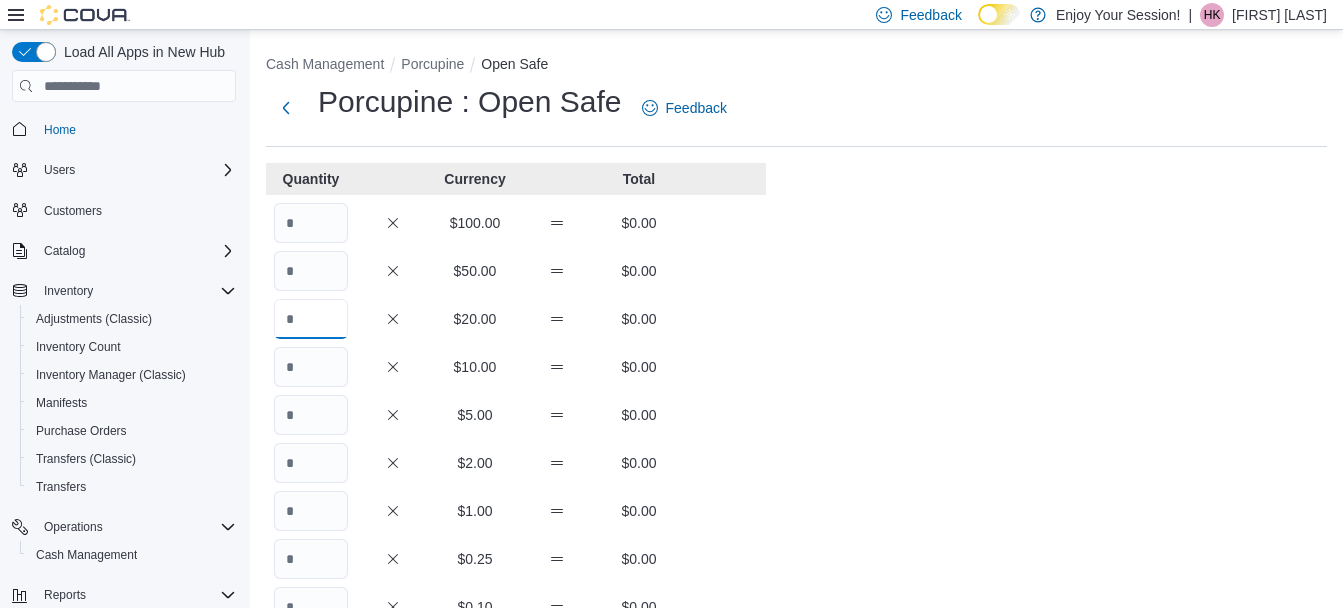 click at bounding box center [311, 319] 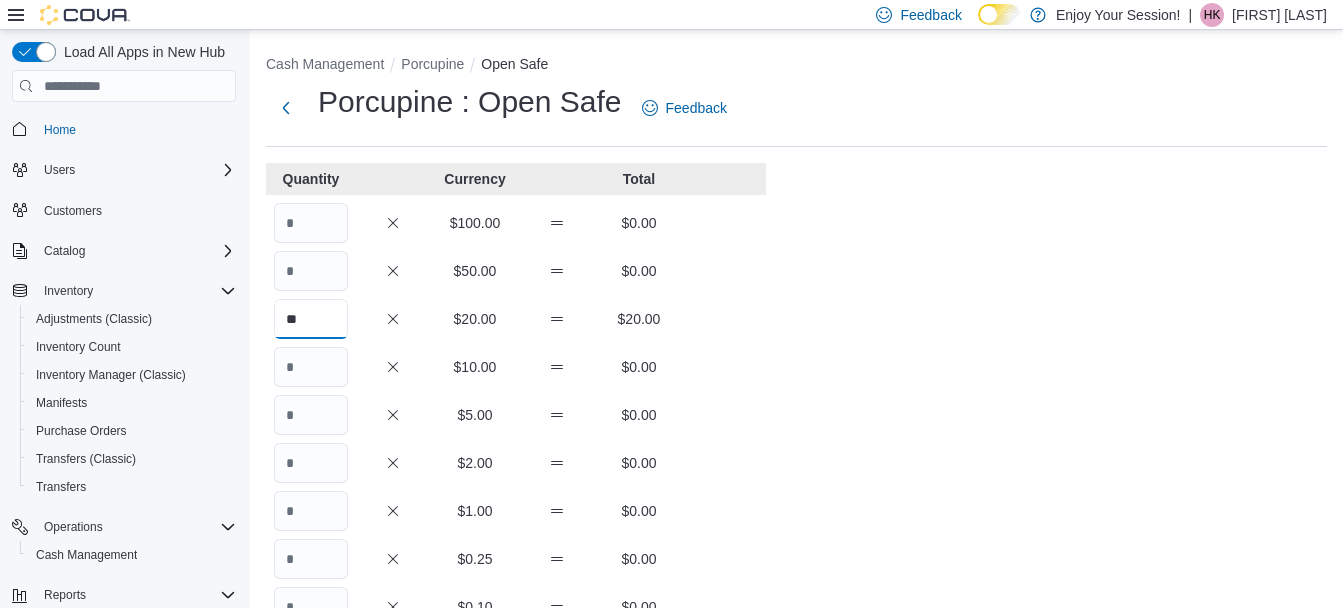 type on "**" 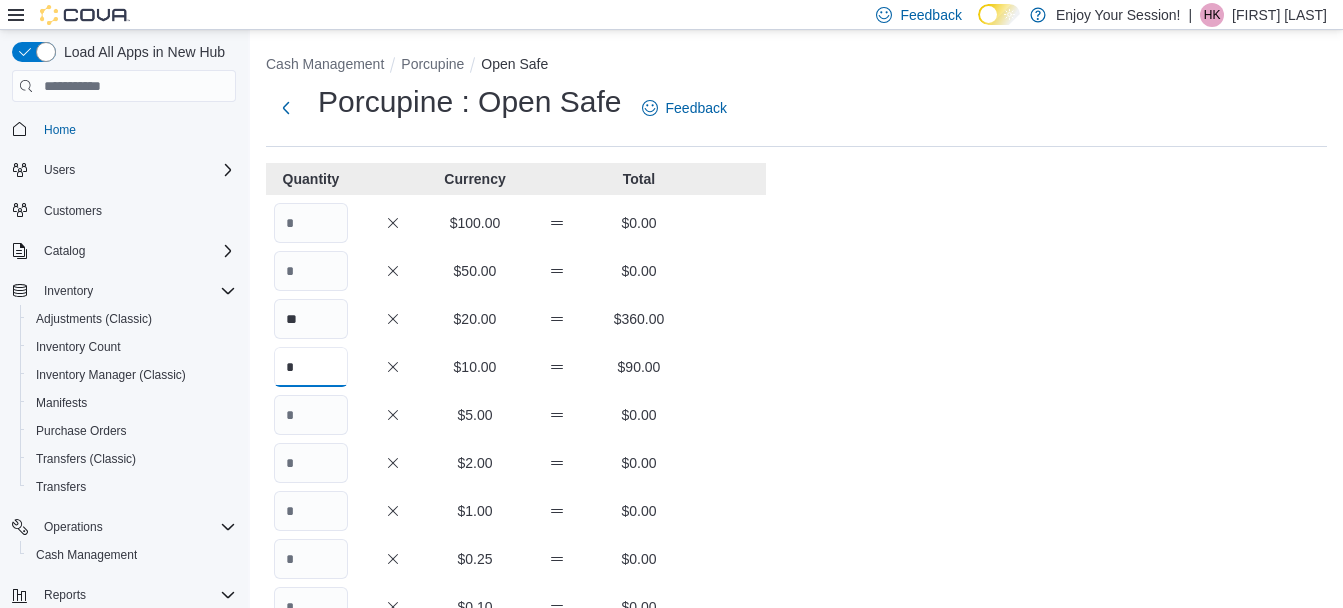 type on "*" 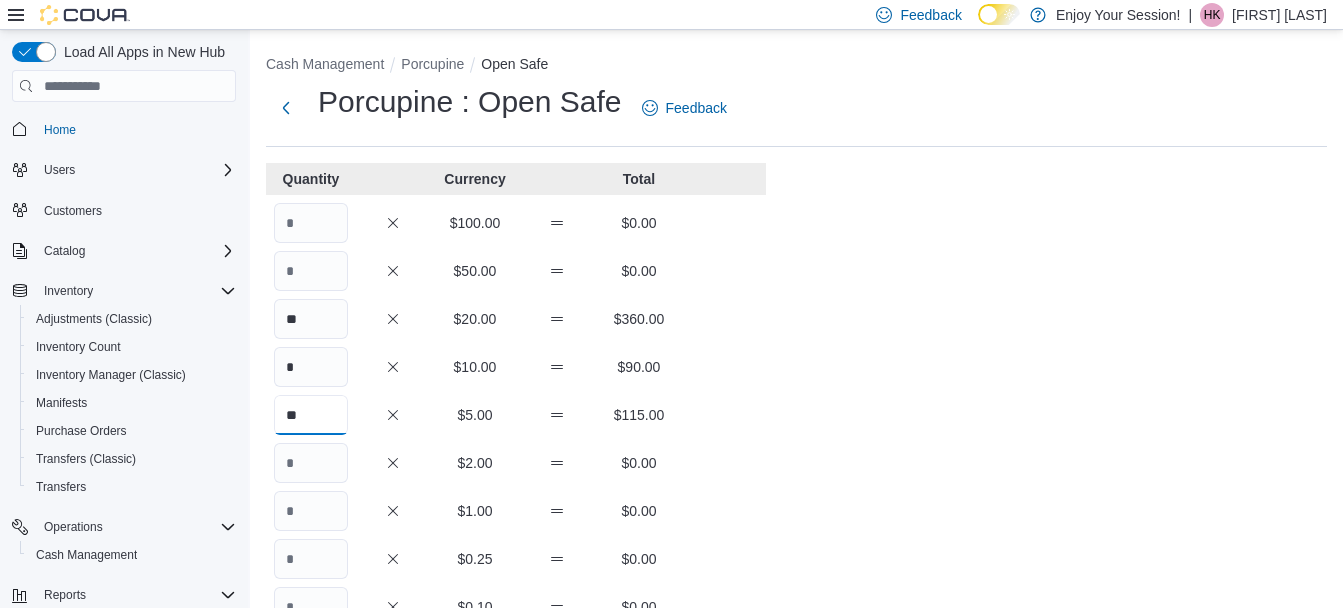 type on "**" 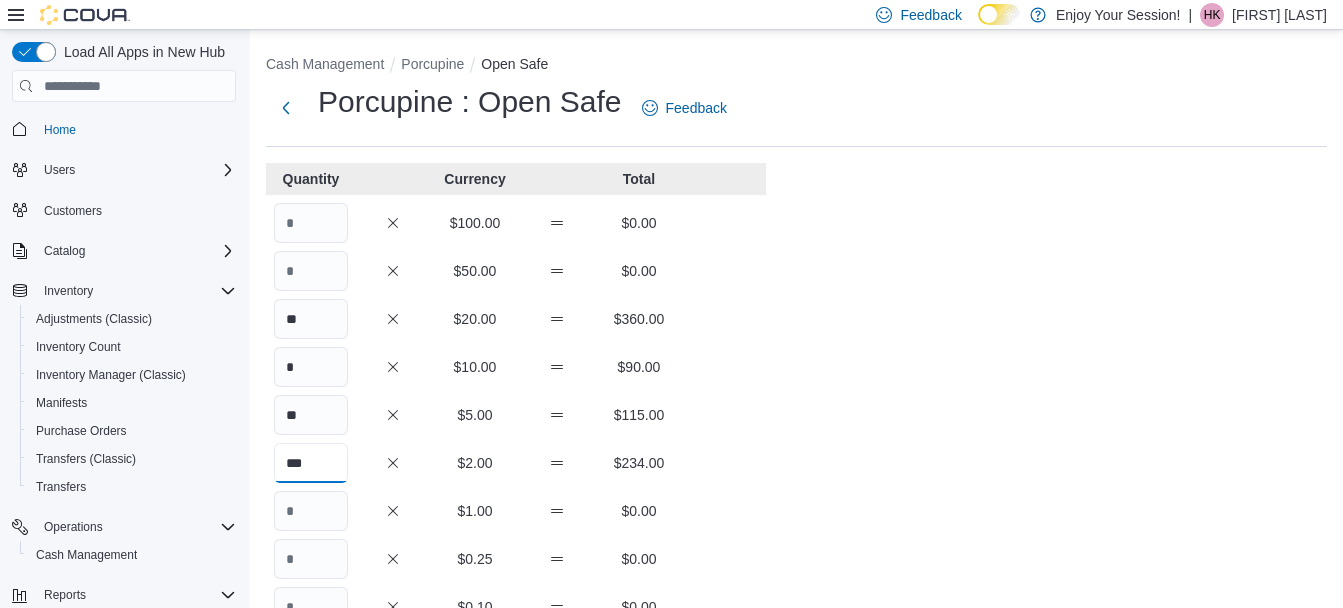 type on "***" 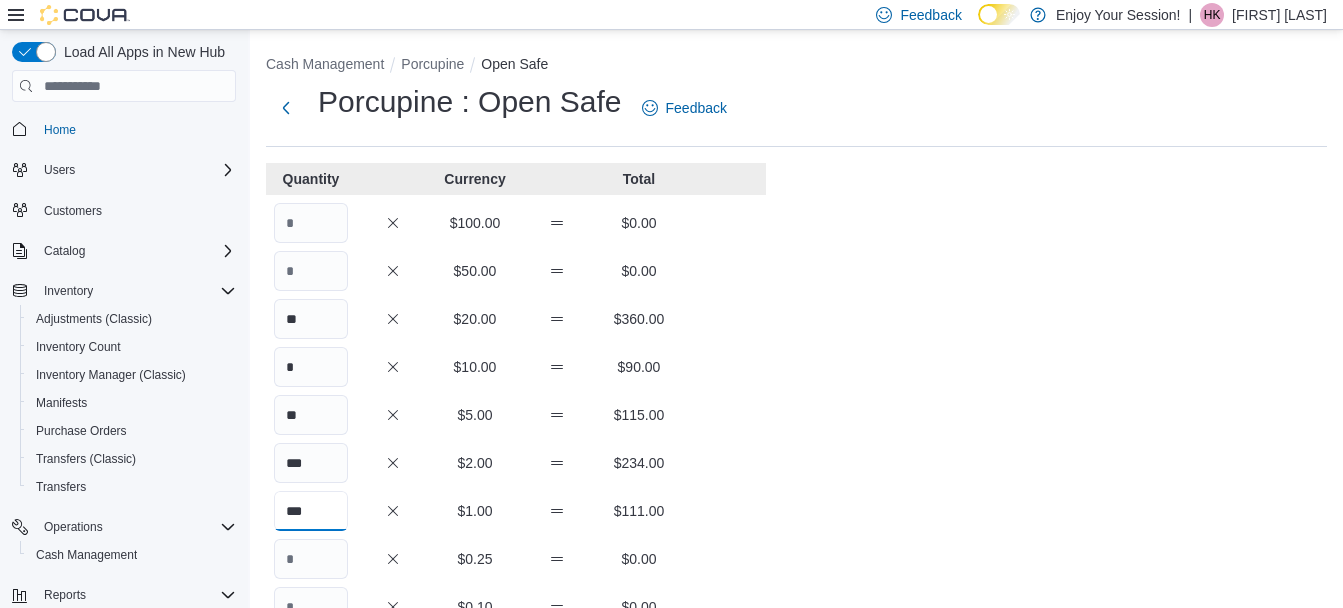 type on "***" 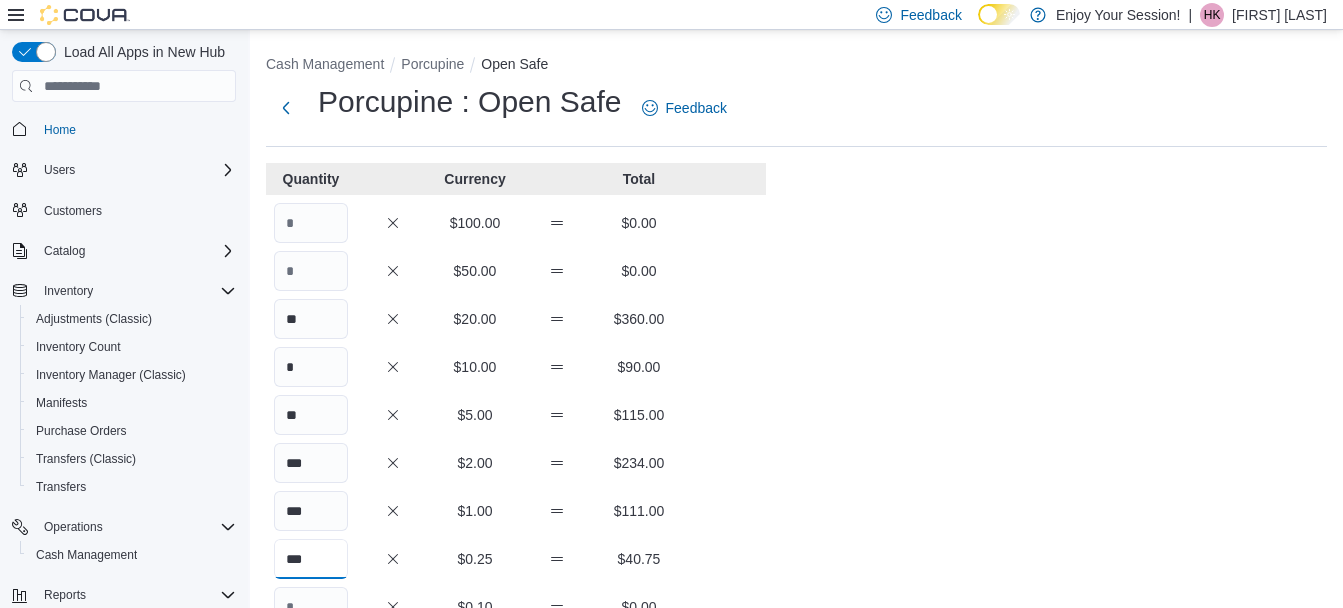 type on "***" 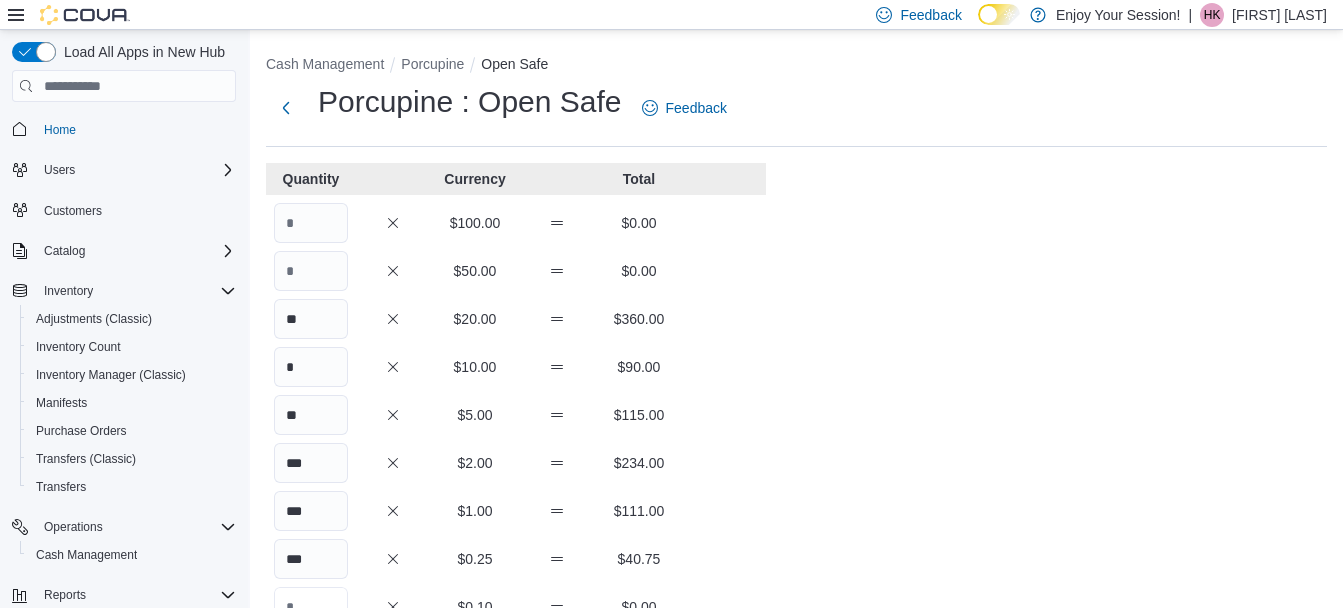 scroll, scrollTop: 19, scrollLeft: 0, axis: vertical 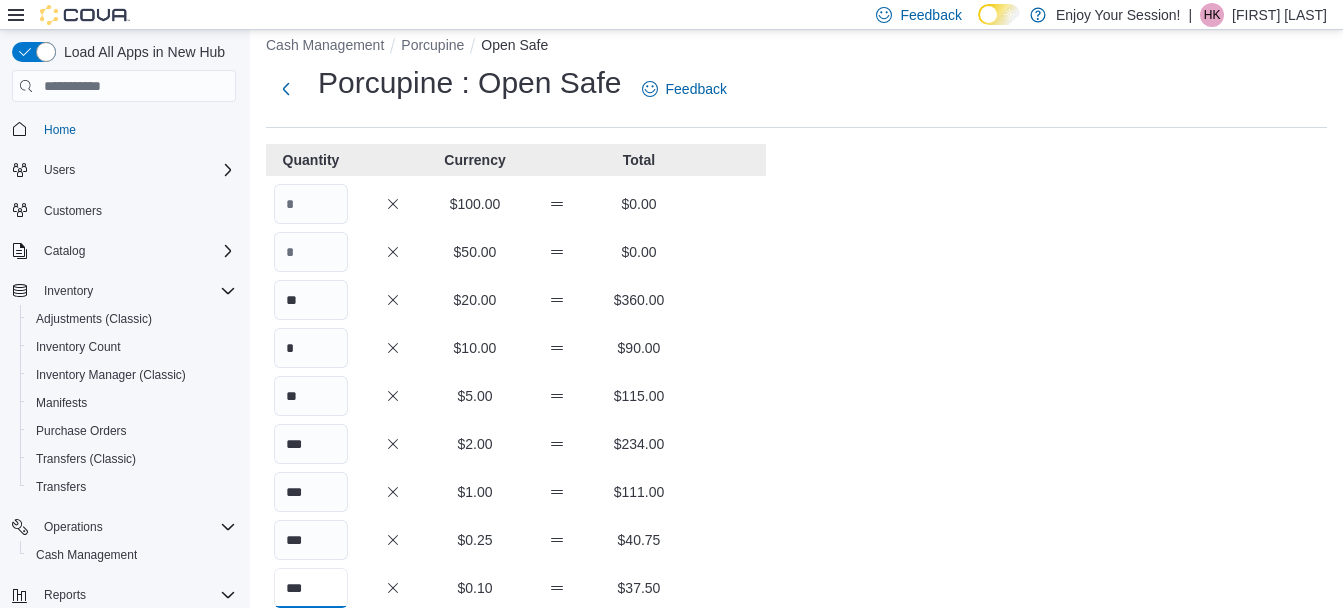 type on "***" 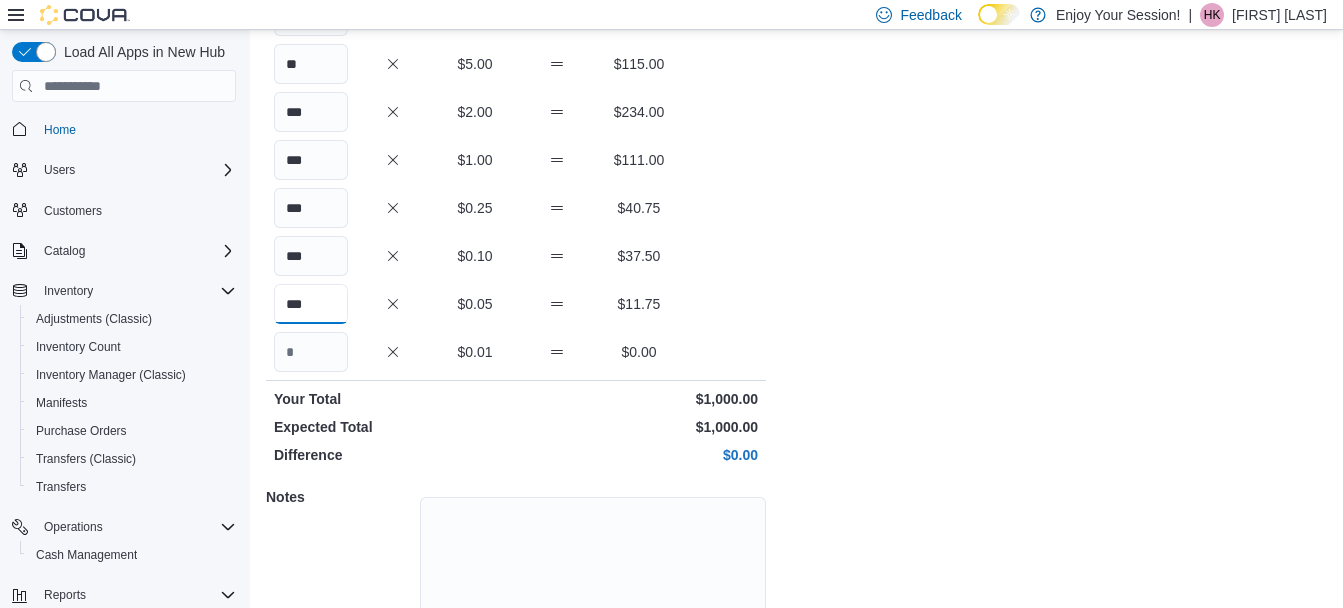 scroll, scrollTop: 465, scrollLeft: 0, axis: vertical 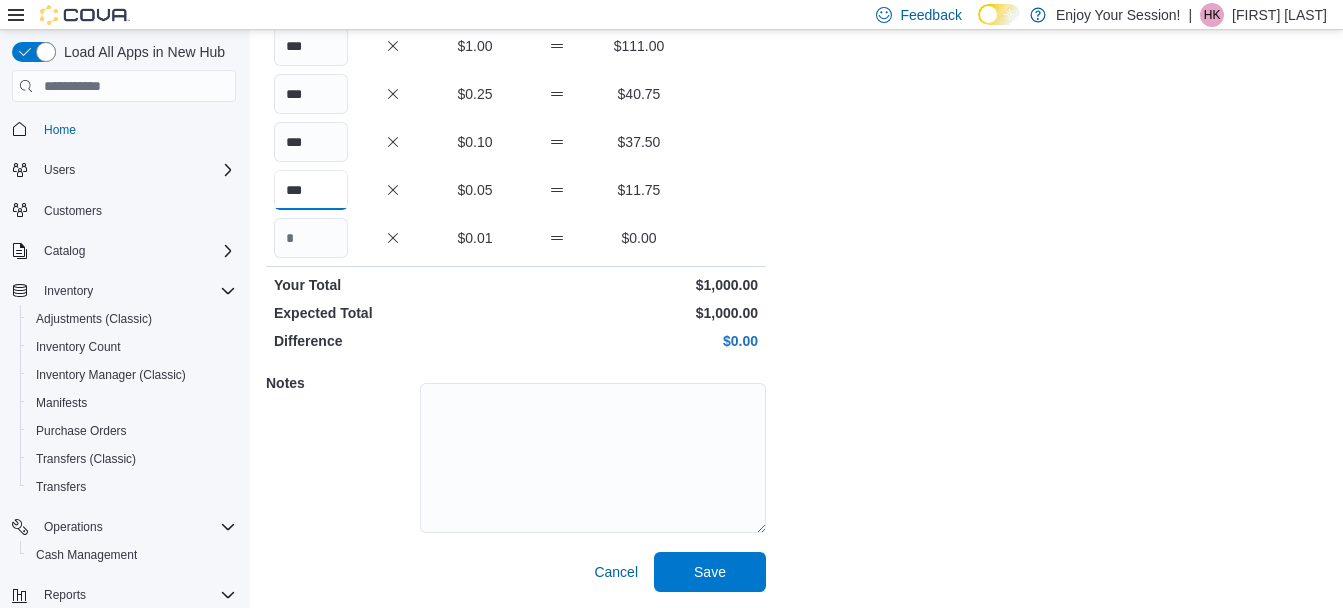 type on "***" 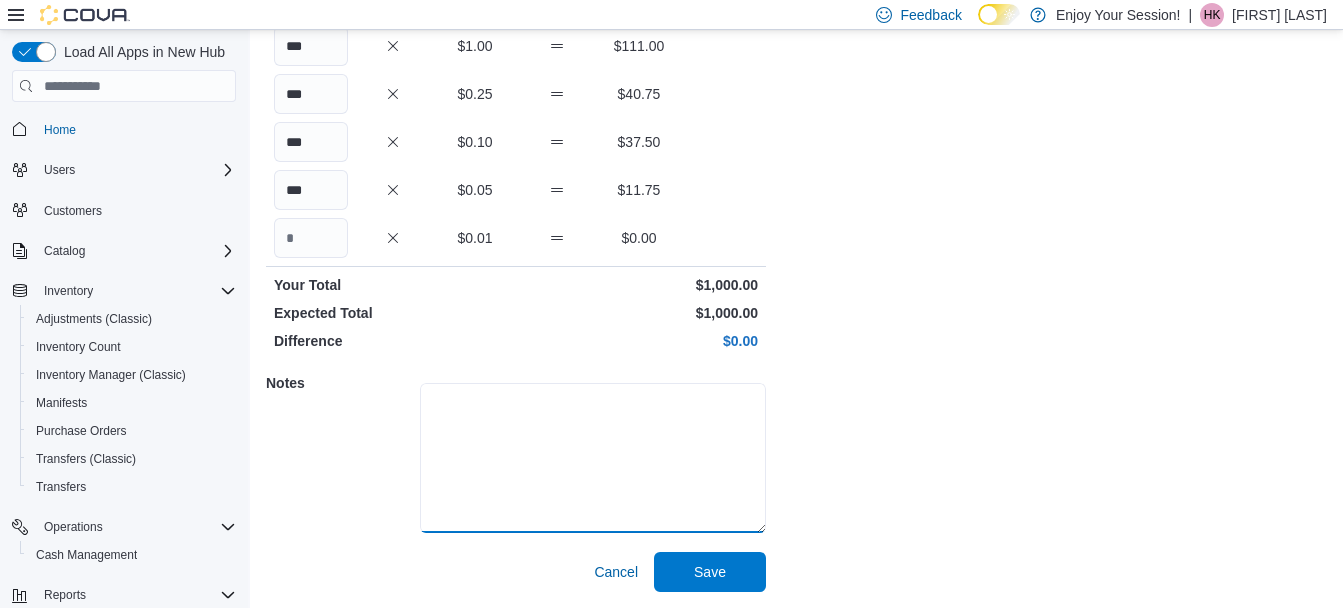 click at bounding box center (593, 458) 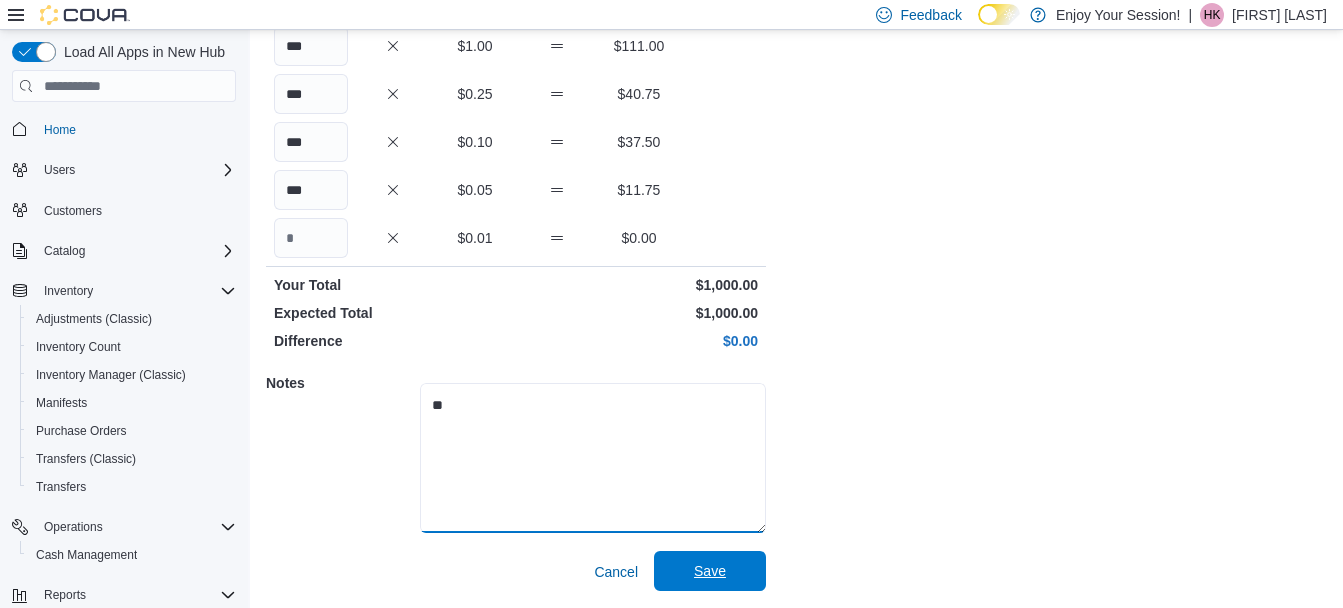 type on "**" 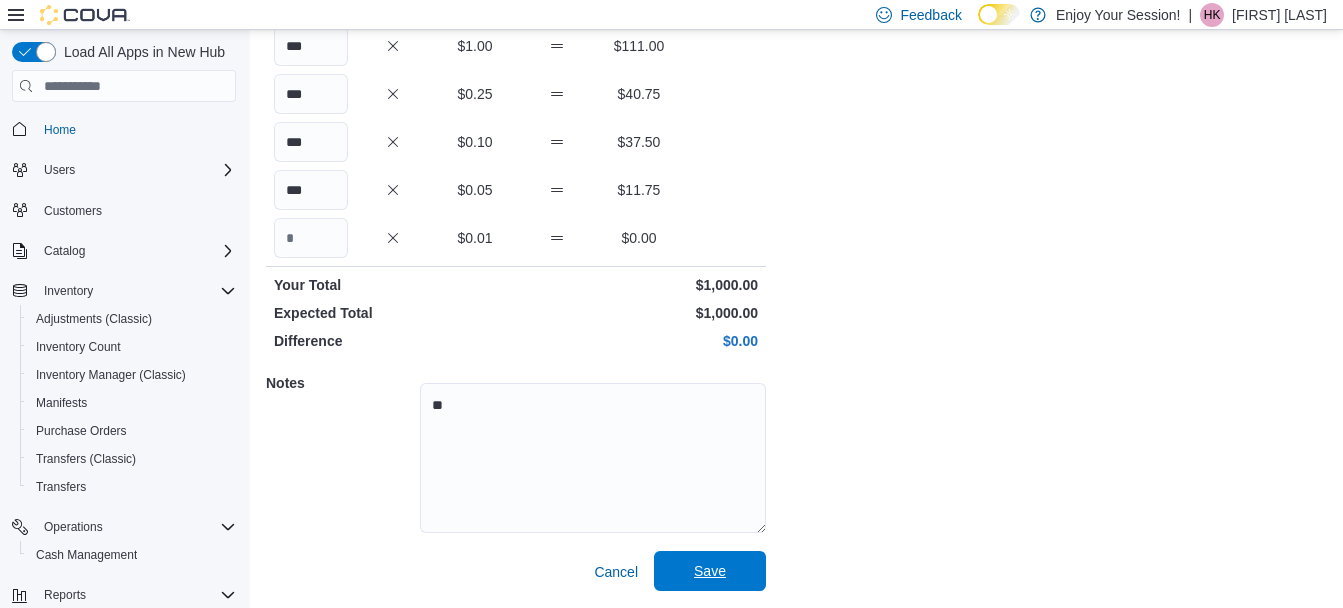 click on "Save" at bounding box center [710, 571] 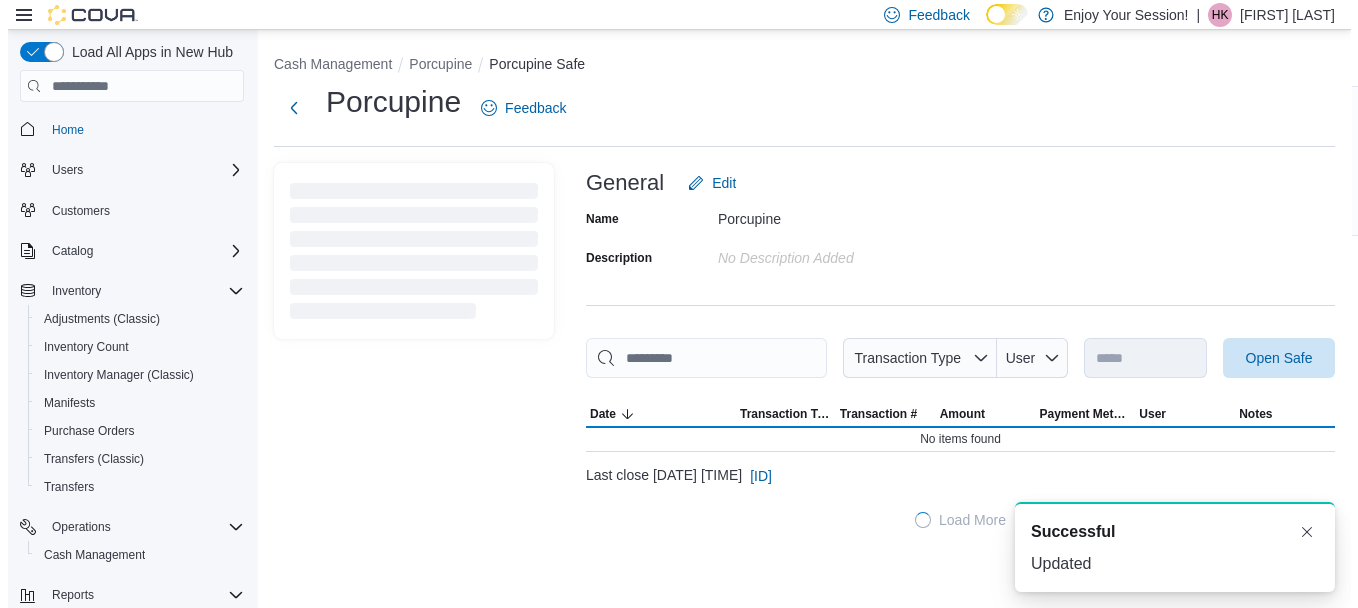 scroll, scrollTop: 0, scrollLeft: 0, axis: both 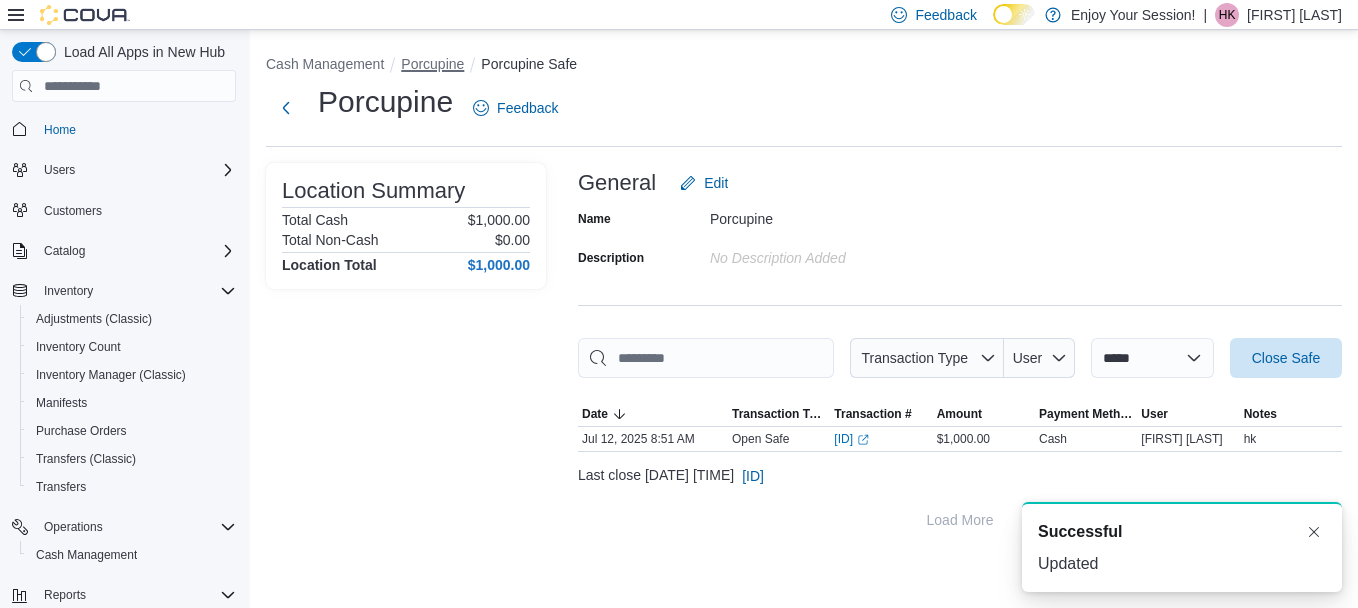 click on "Porcupine" at bounding box center [432, 64] 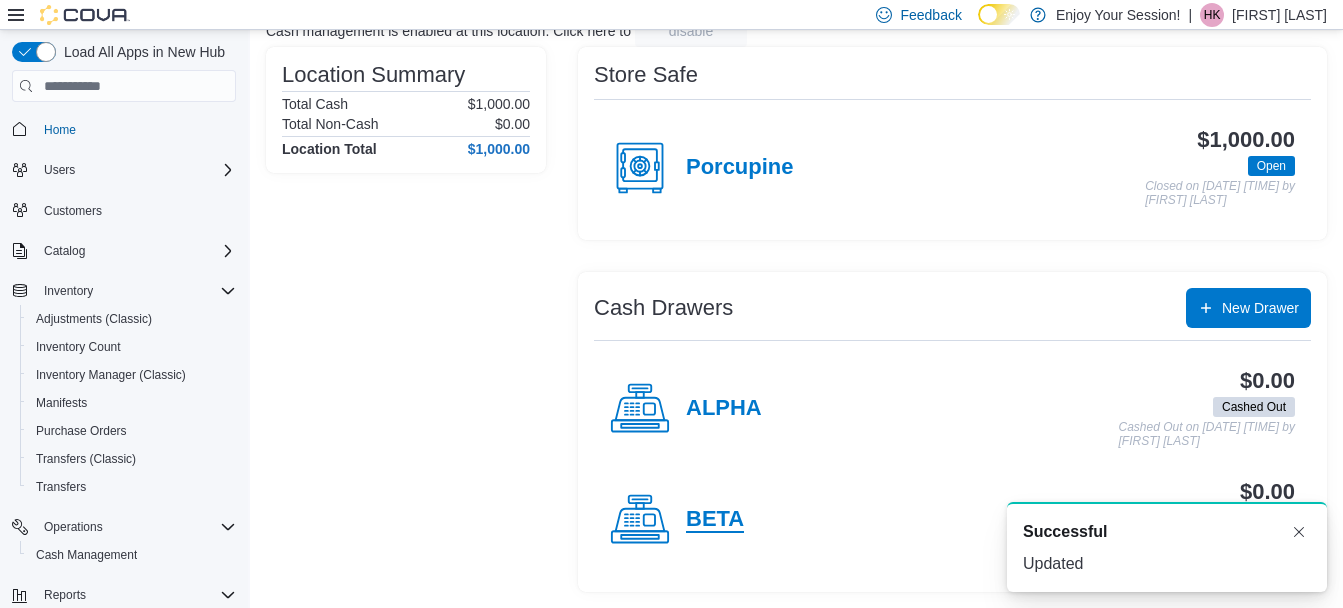 click on "BETA" at bounding box center (715, 520) 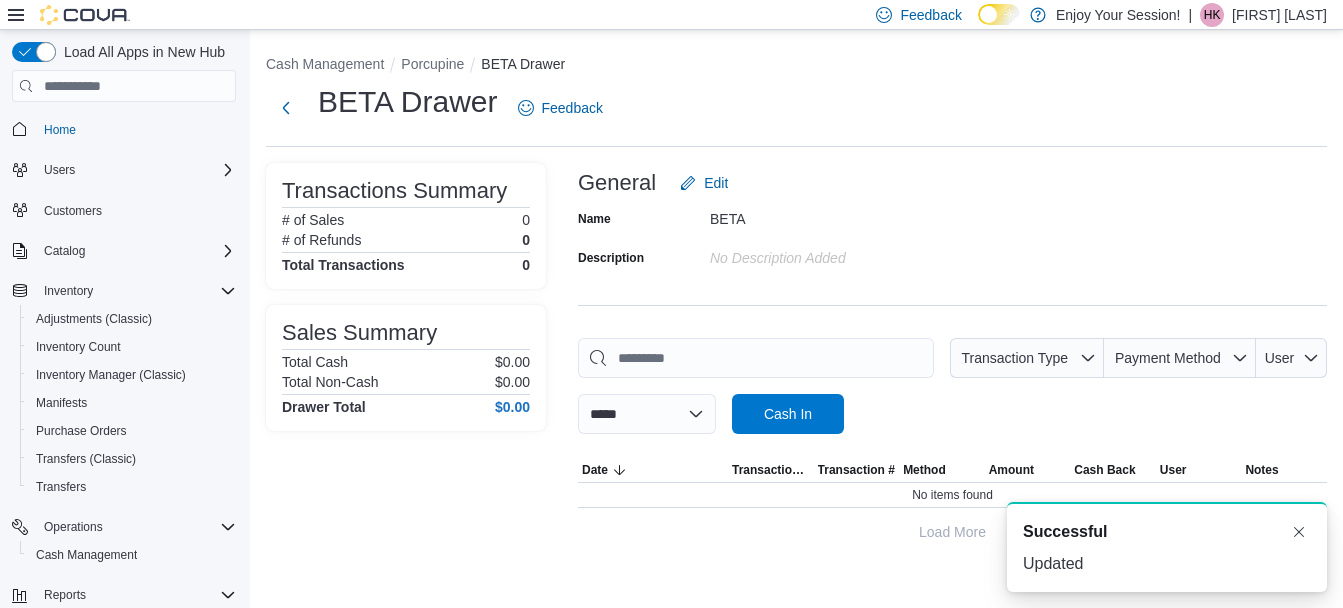scroll, scrollTop: 0, scrollLeft: 0, axis: both 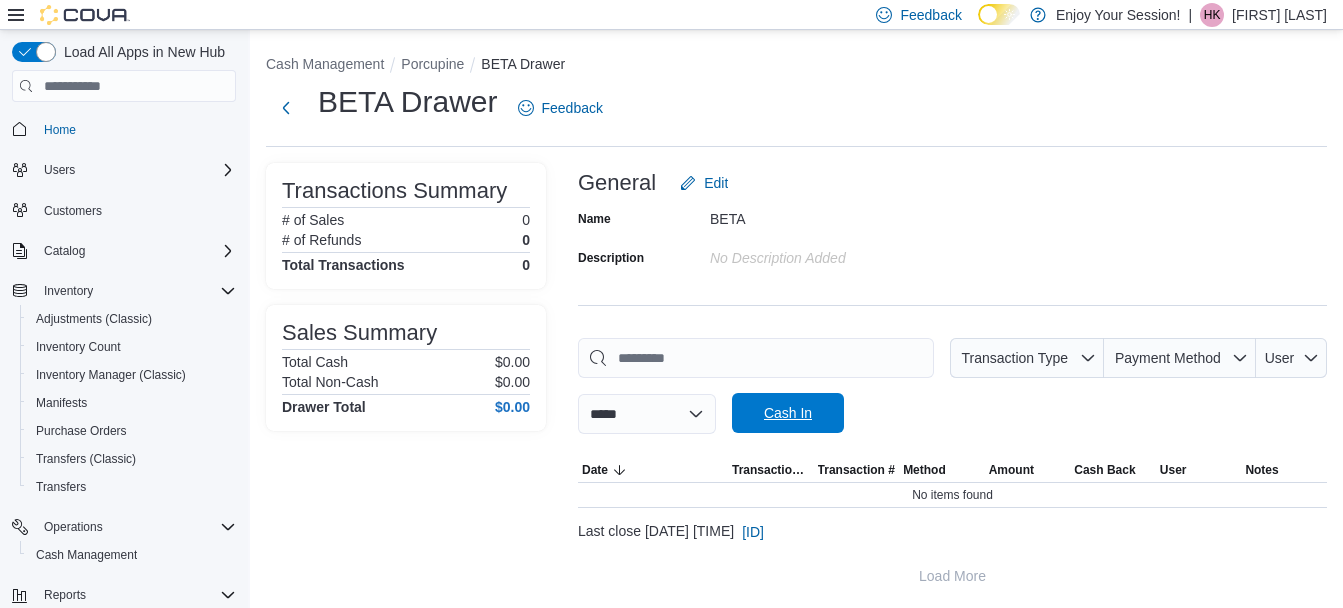 click on "Cash In" at bounding box center [788, 413] 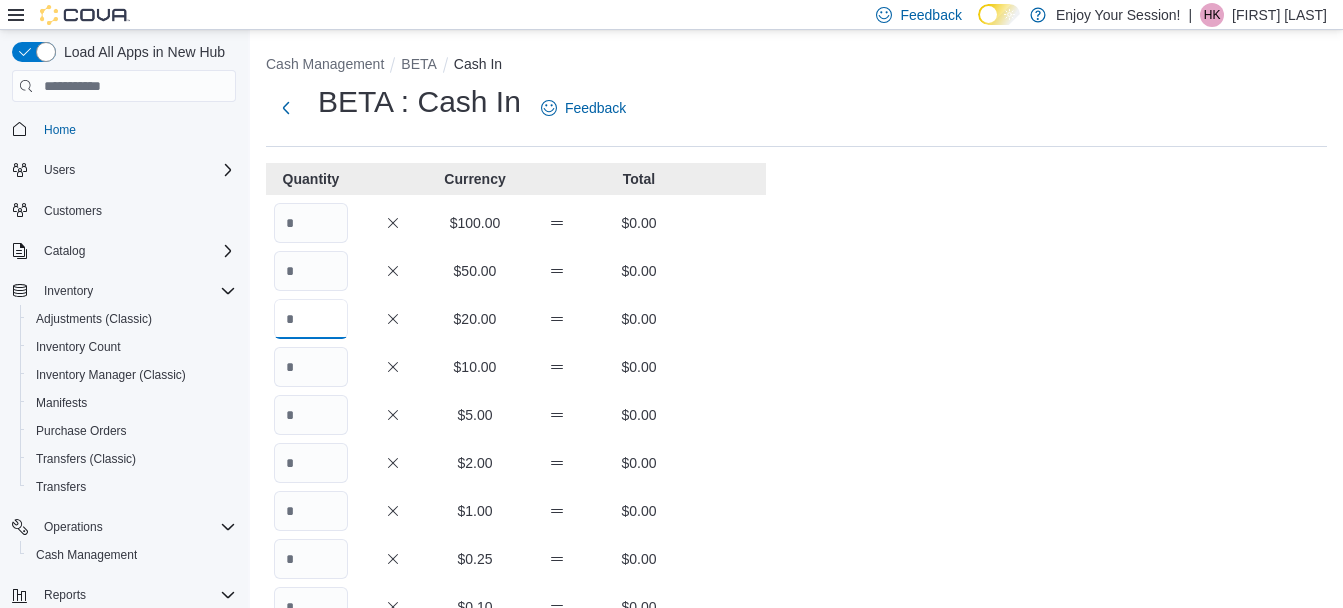 click at bounding box center [311, 319] 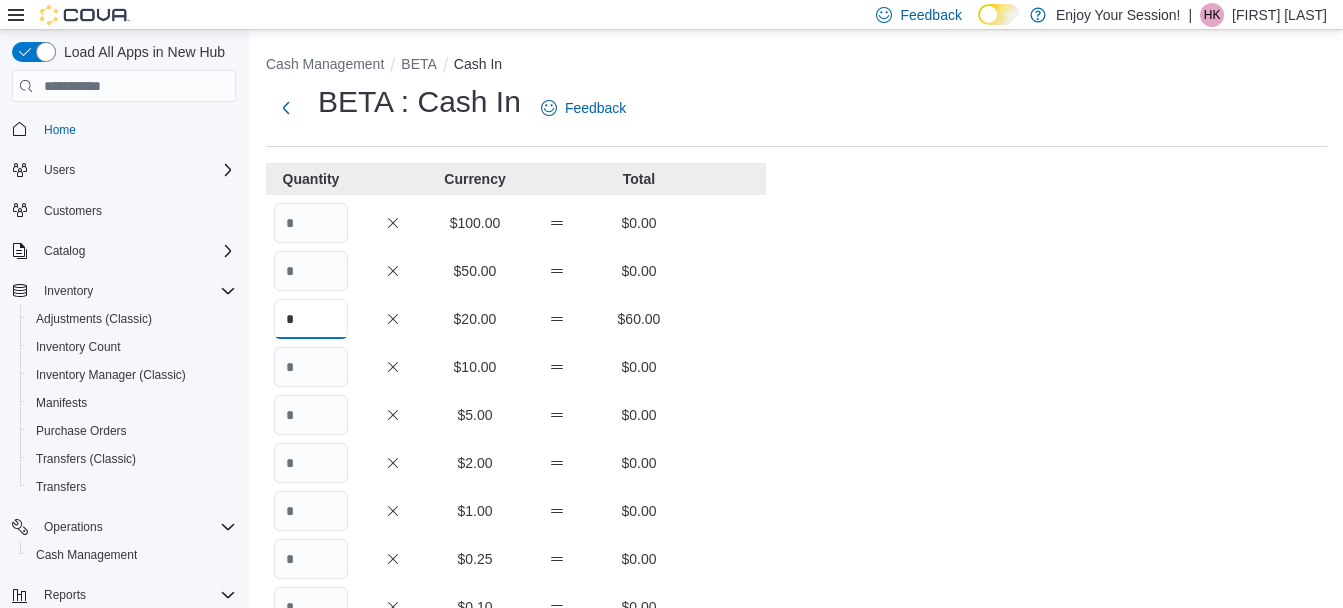 type on "*" 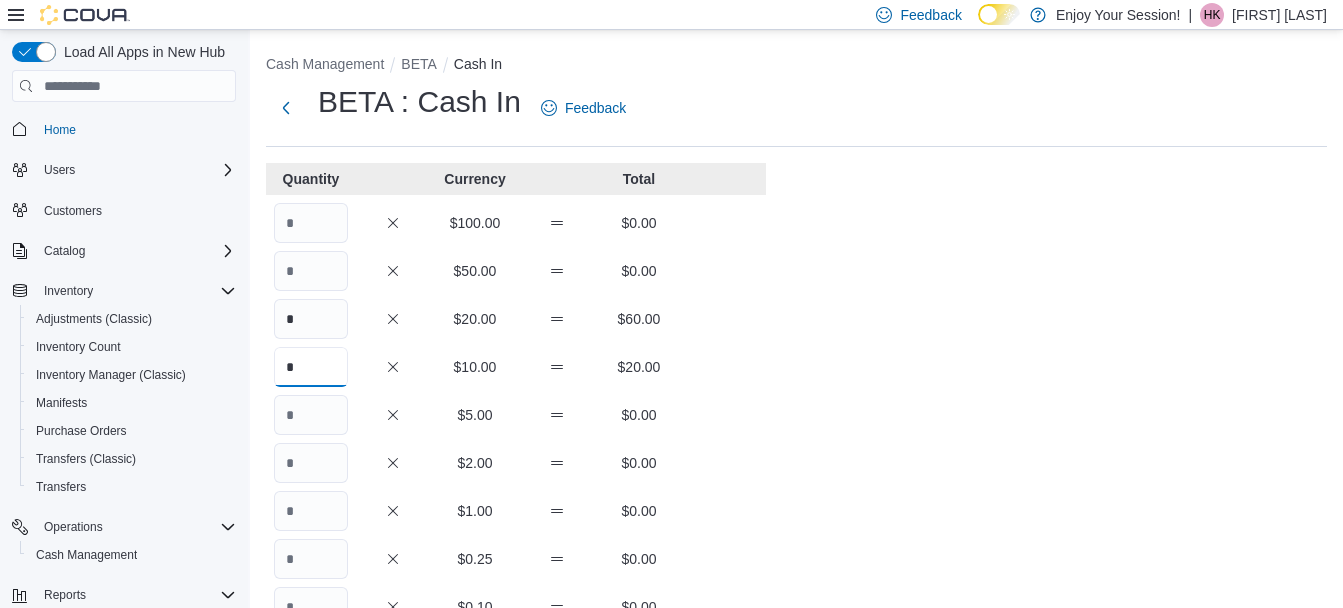 type on "*" 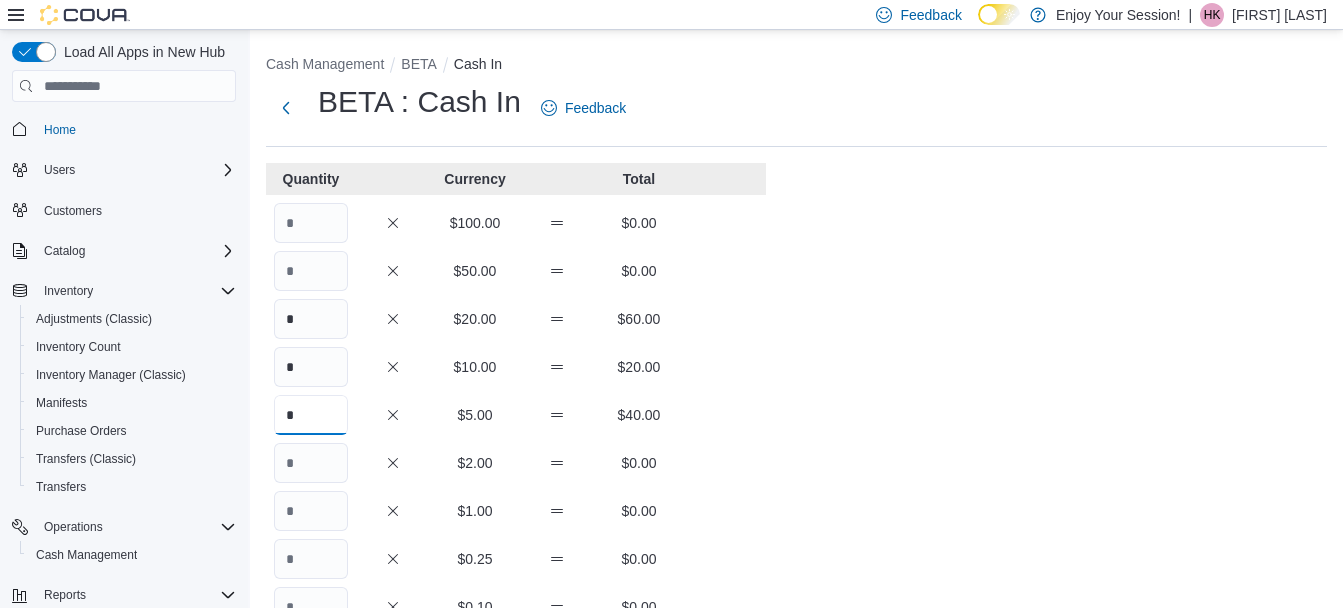 type on "*" 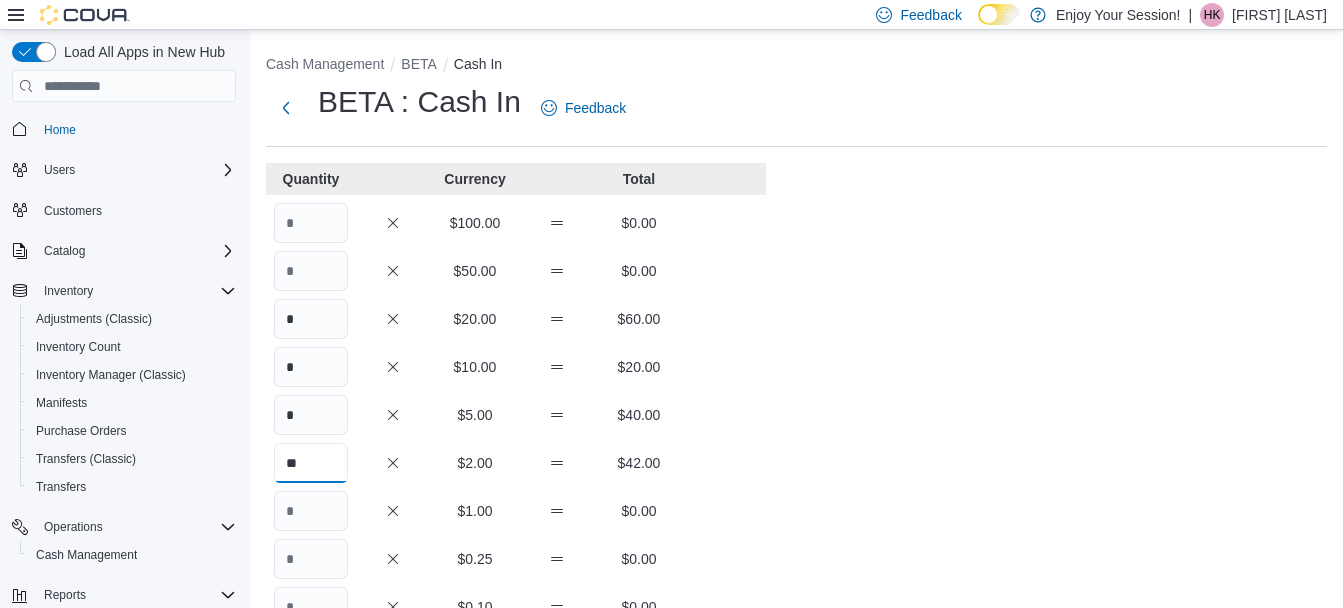type on "**" 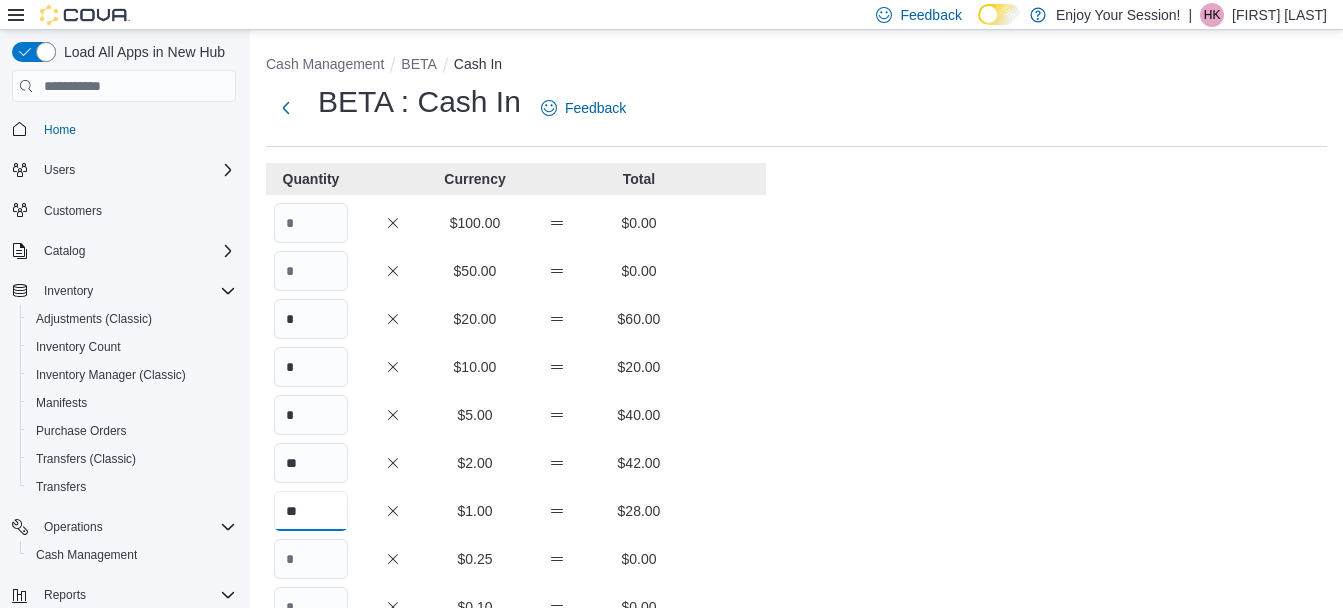 type on "**" 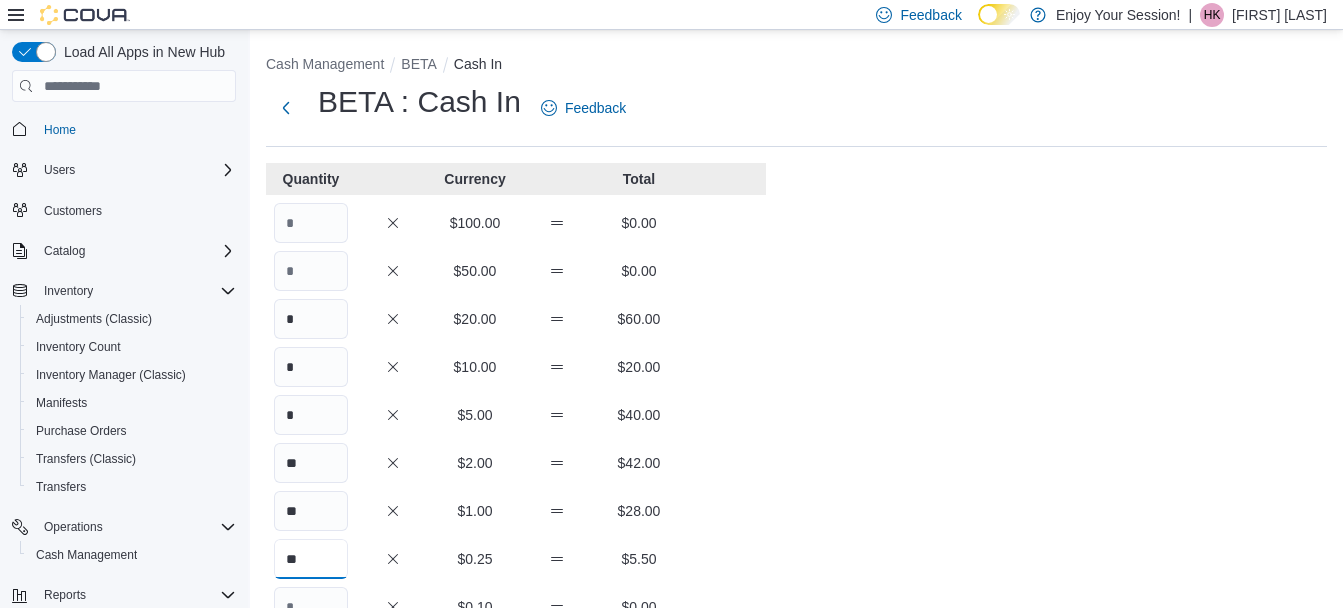 type on "**" 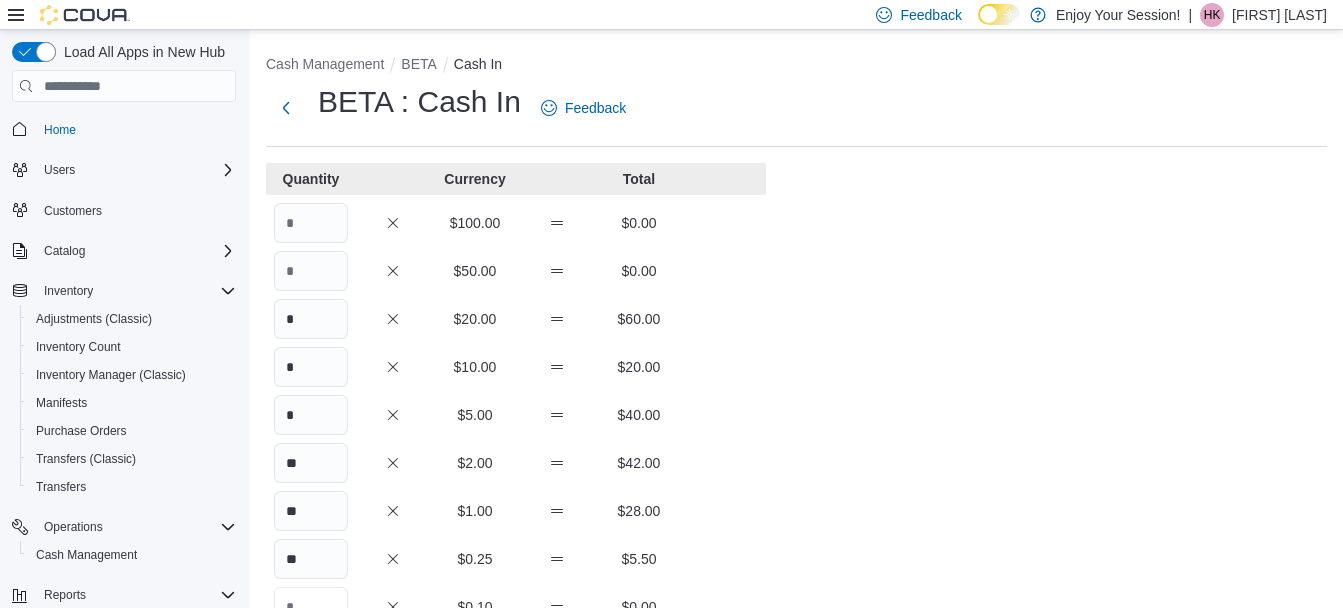 scroll, scrollTop: 19, scrollLeft: 0, axis: vertical 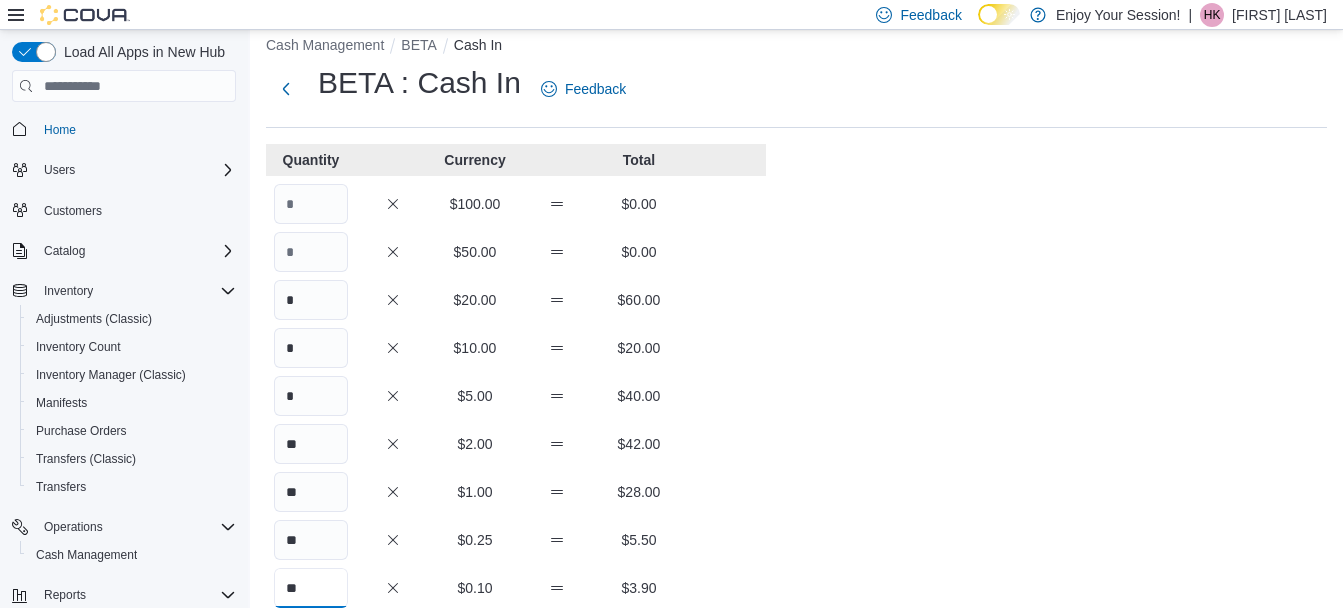 type on "**" 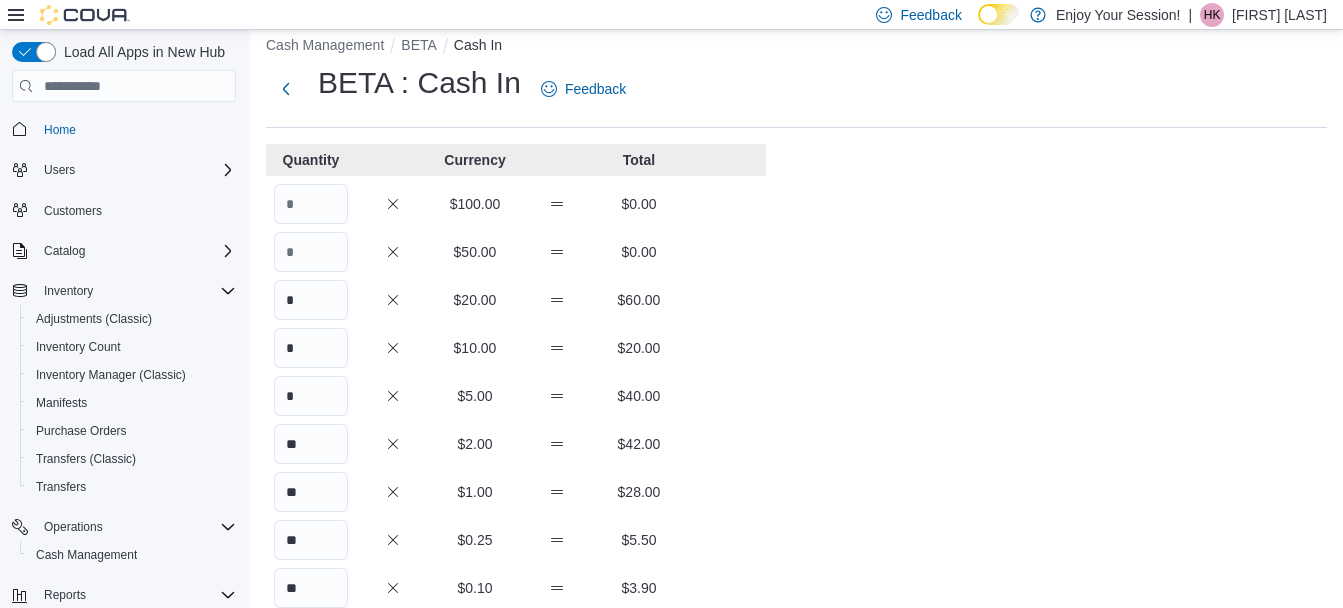 scroll, scrollTop: 351, scrollLeft: 0, axis: vertical 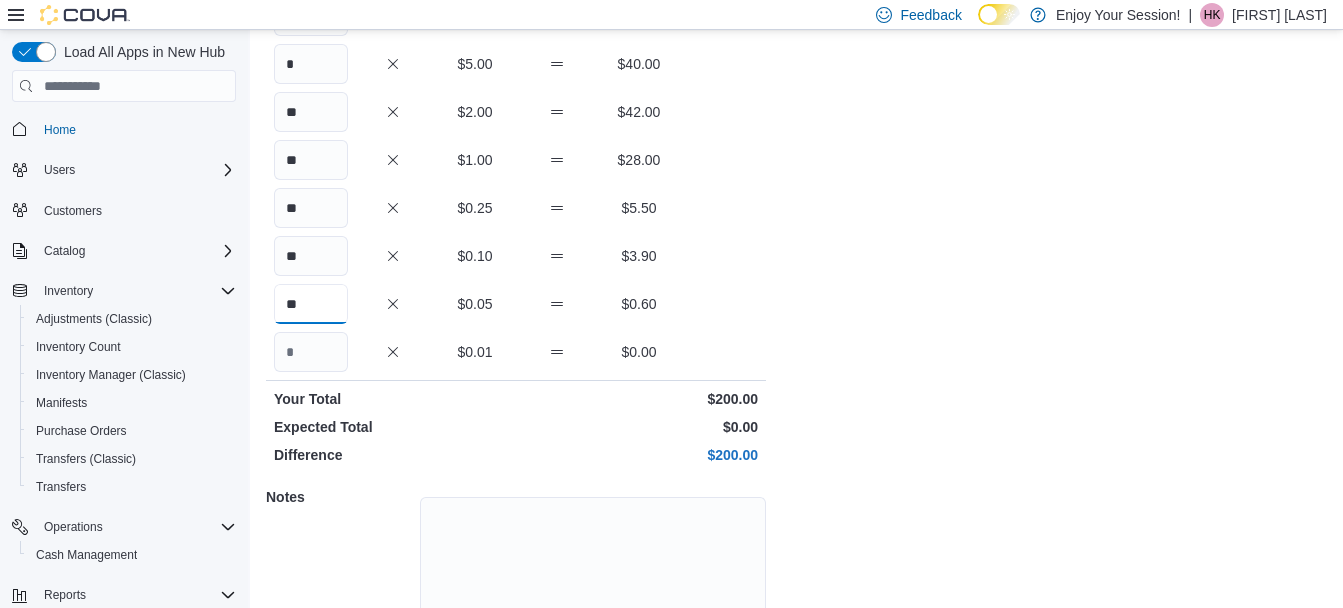 type on "**" 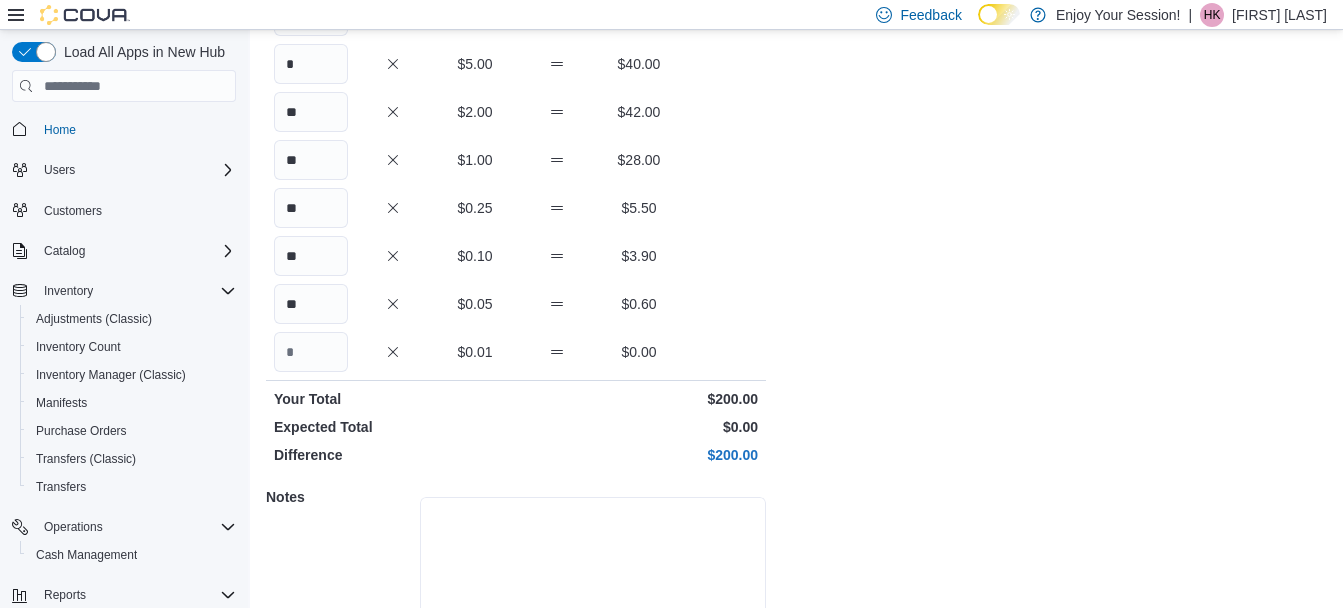 click at bounding box center (593, 572) 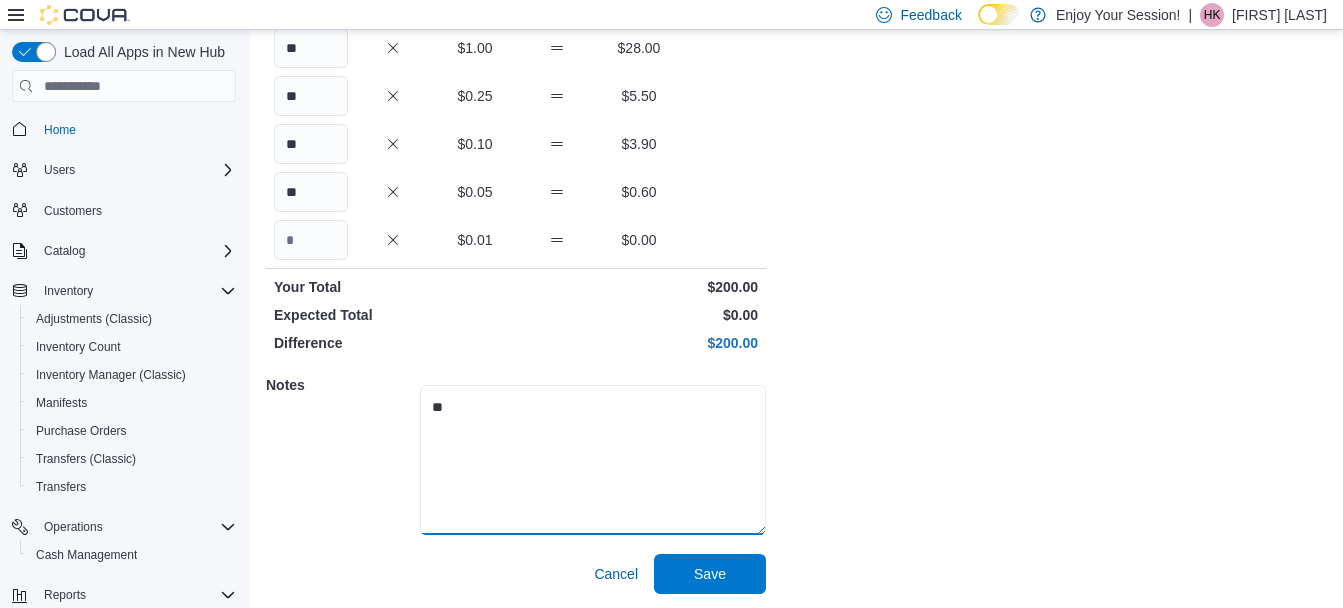 scroll, scrollTop: 465, scrollLeft: 0, axis: vertical 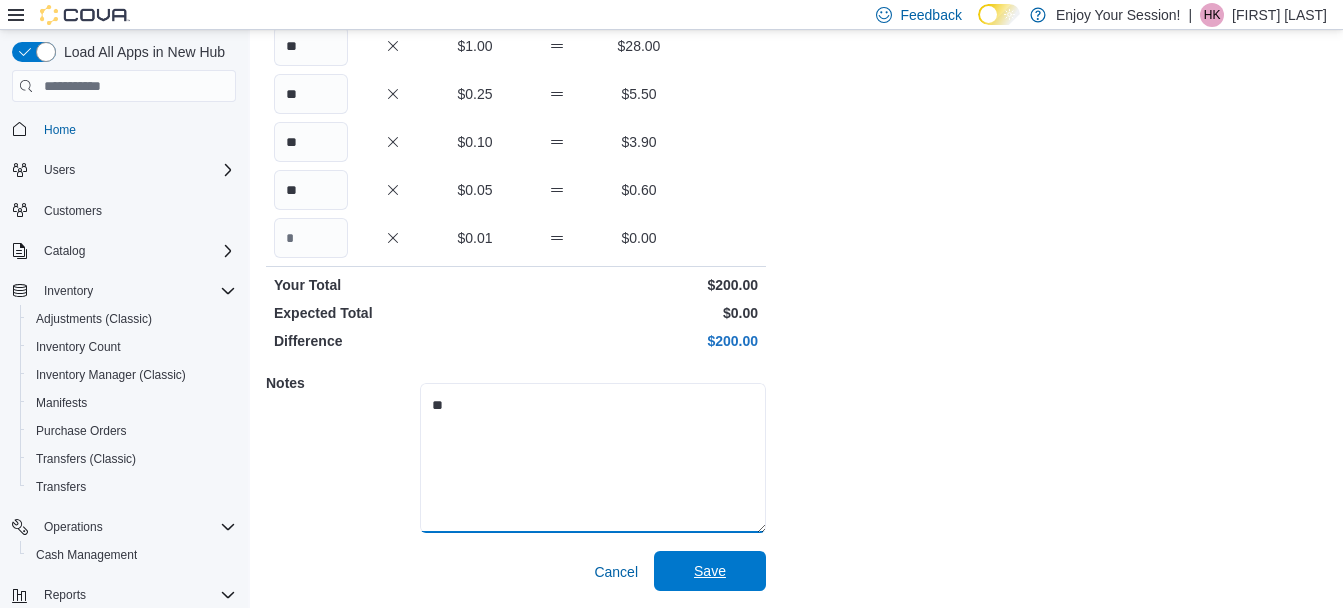 type on "**" 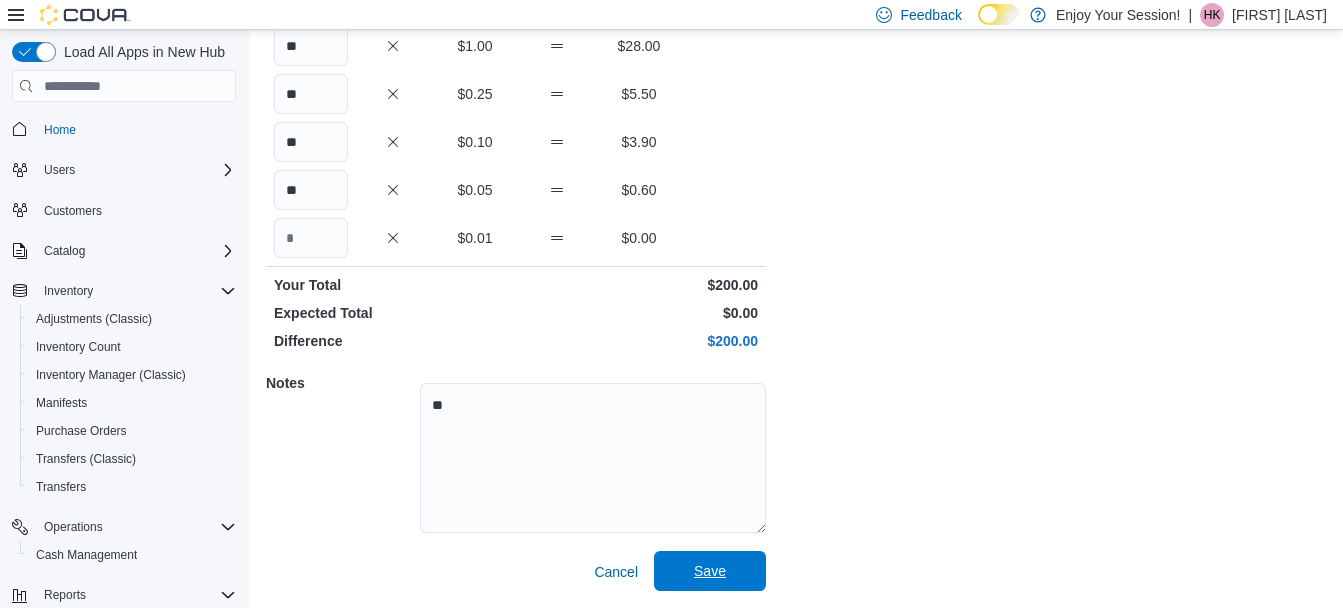 click on "Save" at bounding box center [710, 571] 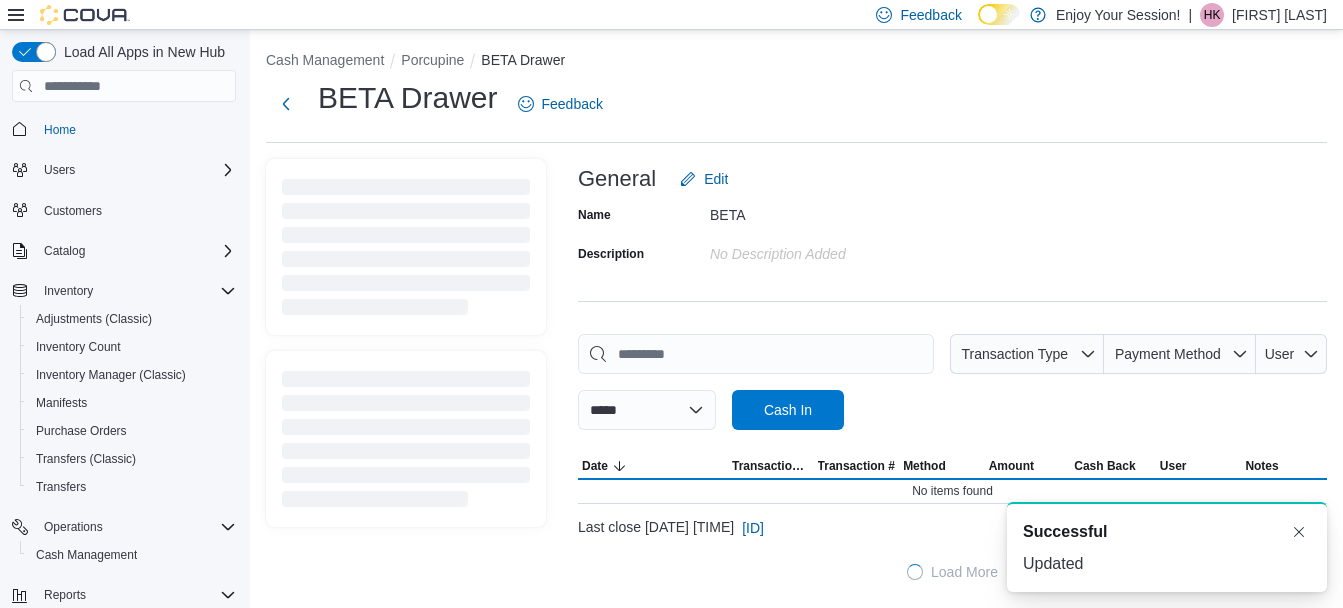 scroll, scrollTop: 4, scrollLeft: 0, axis: vertical 